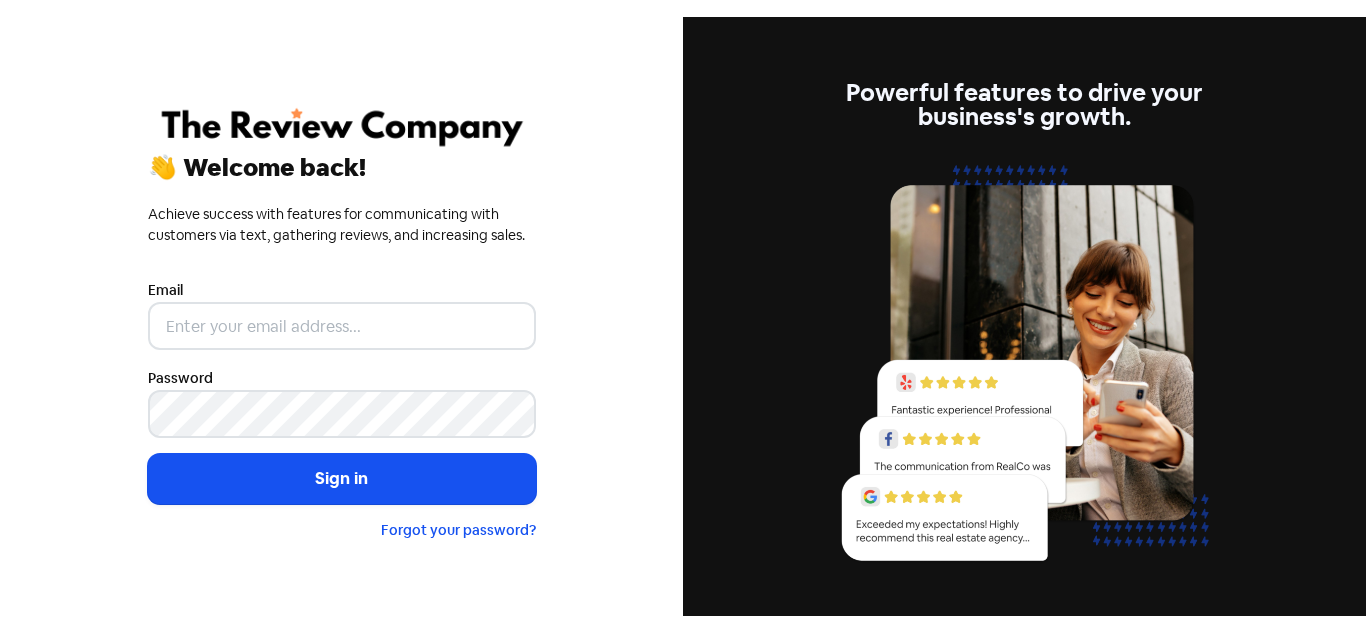 scroll, scrollTop: 0, scrollLeft: 0, axis: both 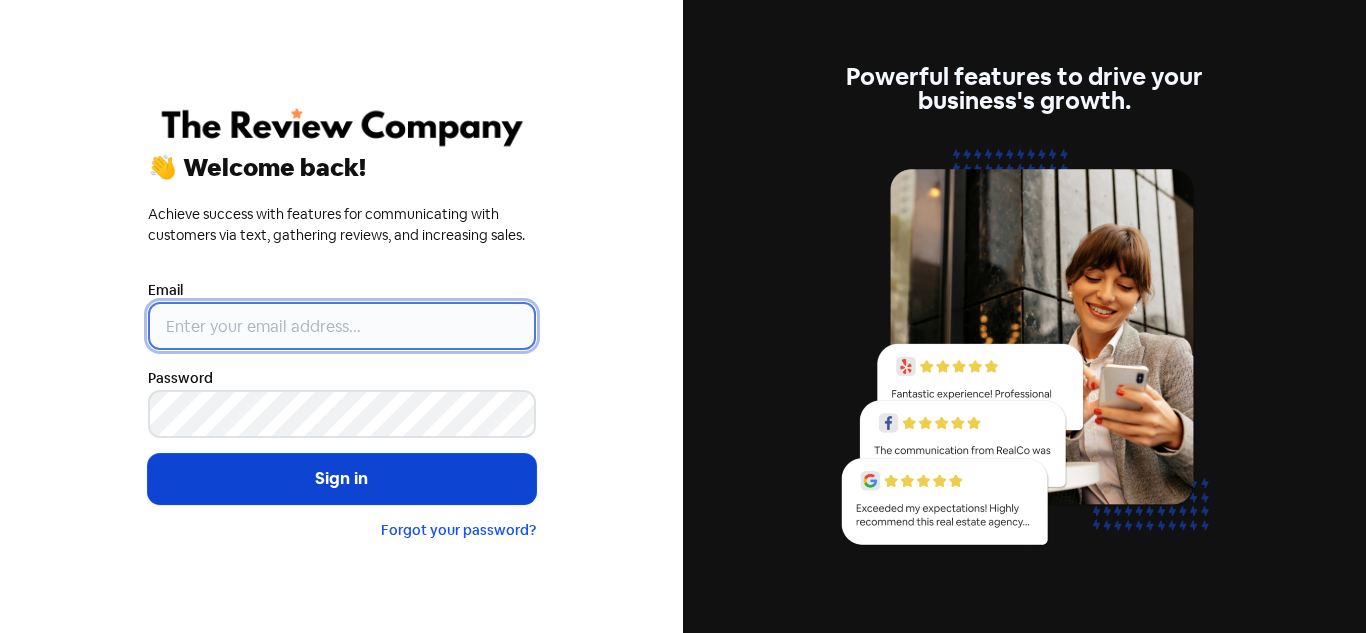 type on "[USERNAME]@example.com" 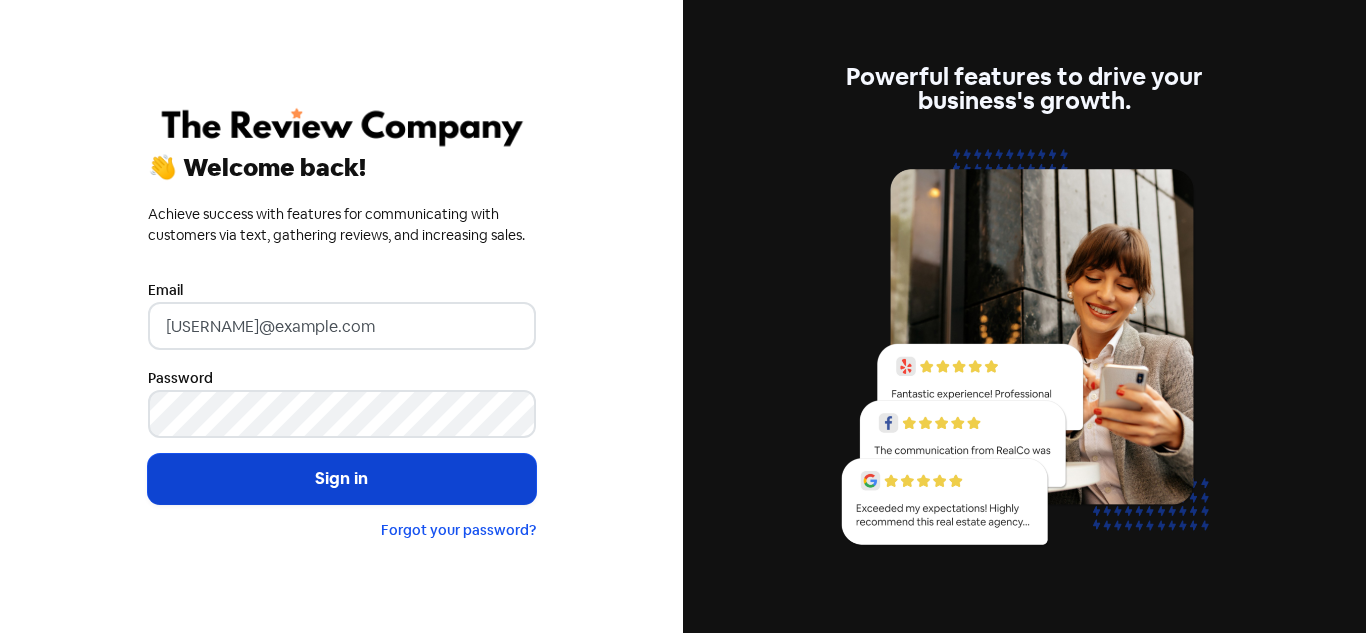 click on "Sign in" at bounding box center (342, 479) 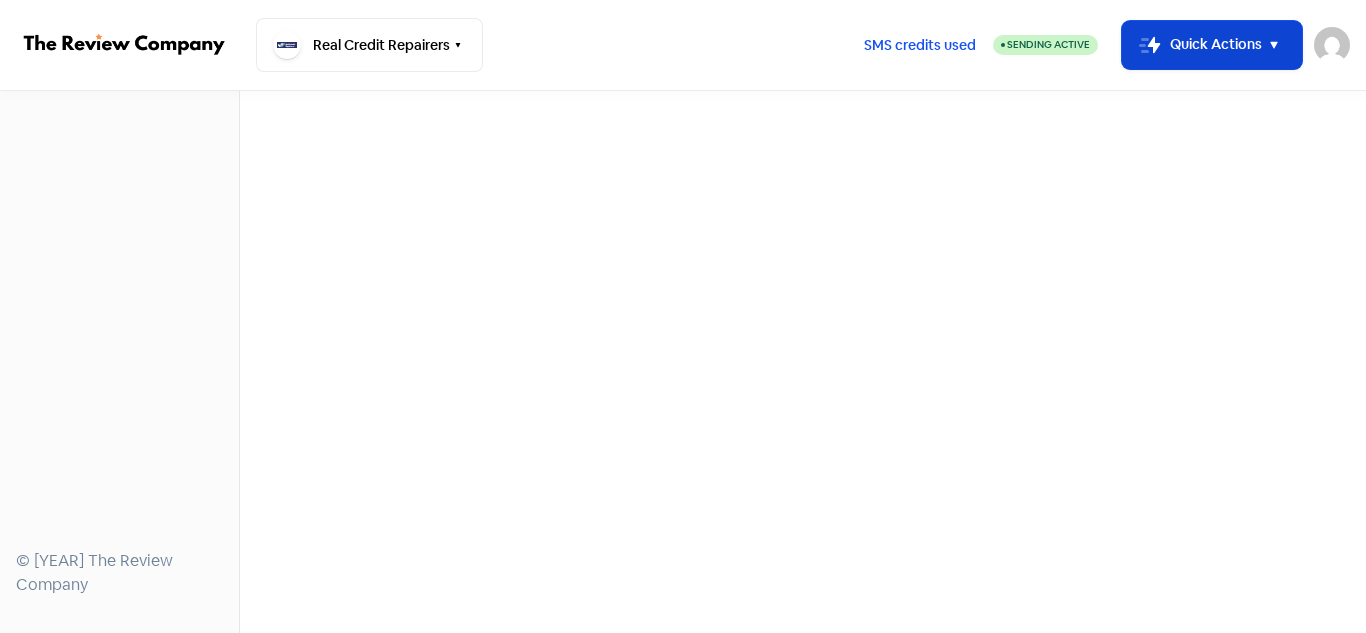 scroll, scrollTop: 0, scrollLeft: 0, axis: both 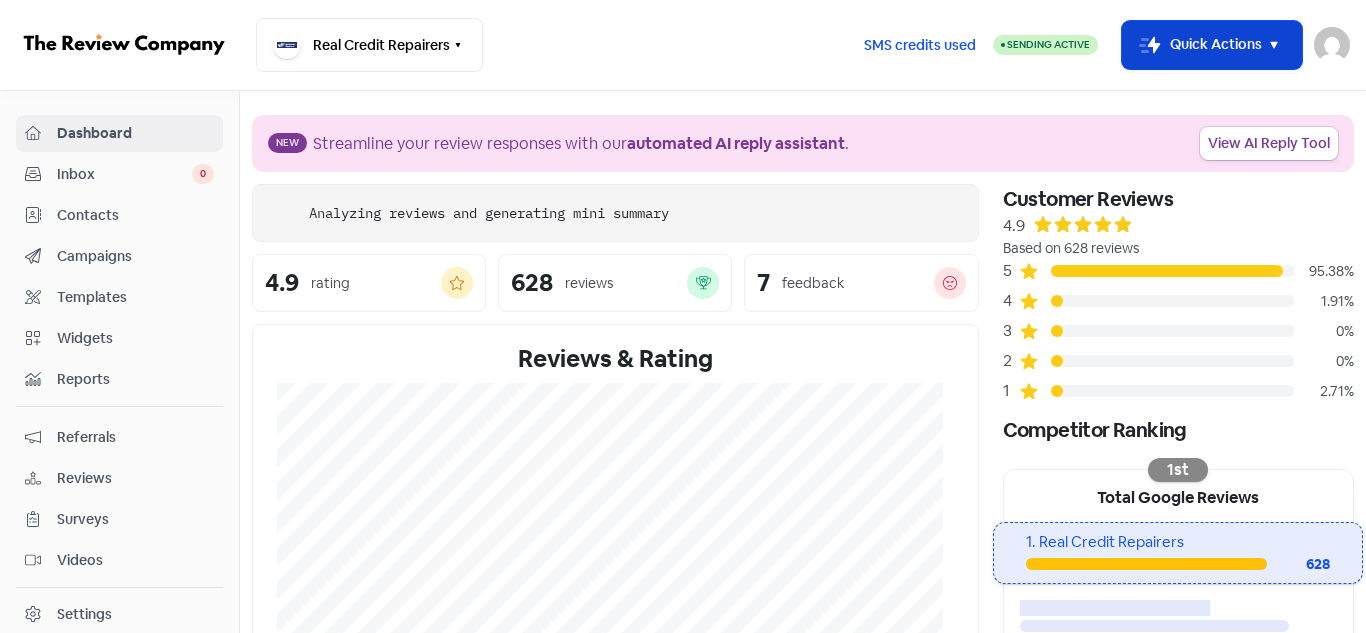 click on "Icon For Thunder-move Quick Actions" at bounding box center (1212, 45) 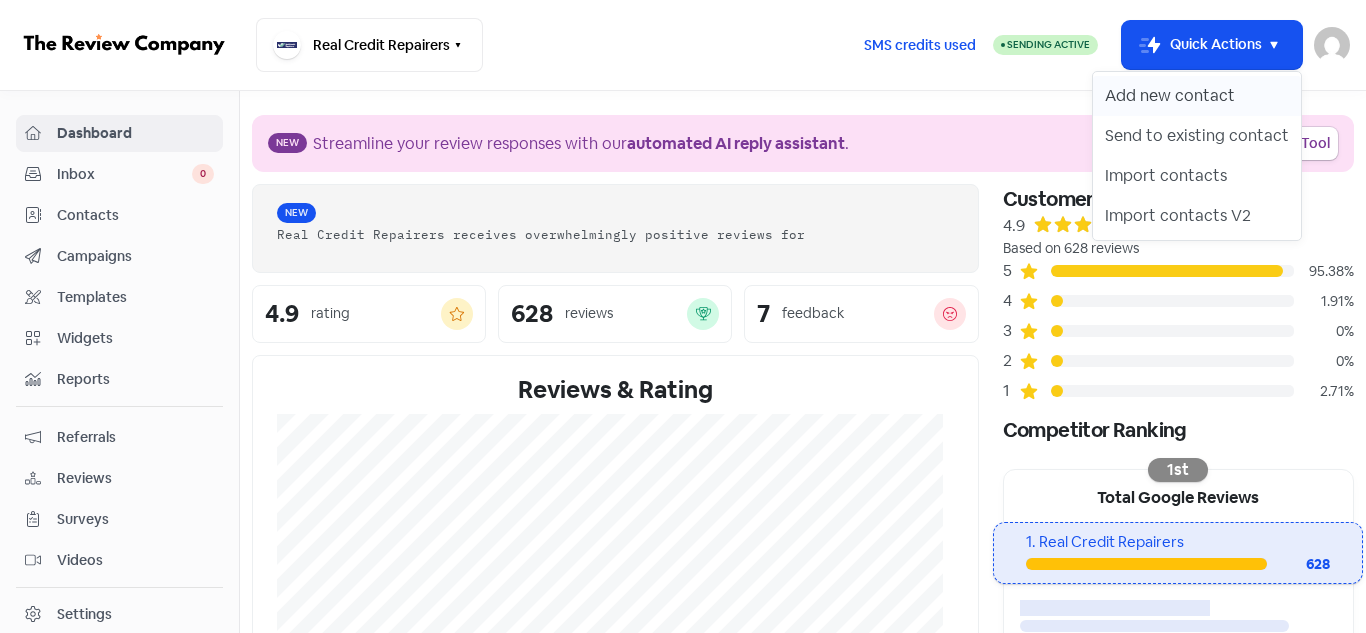 click on "Add new contact" at bounding box center [1197, 96] 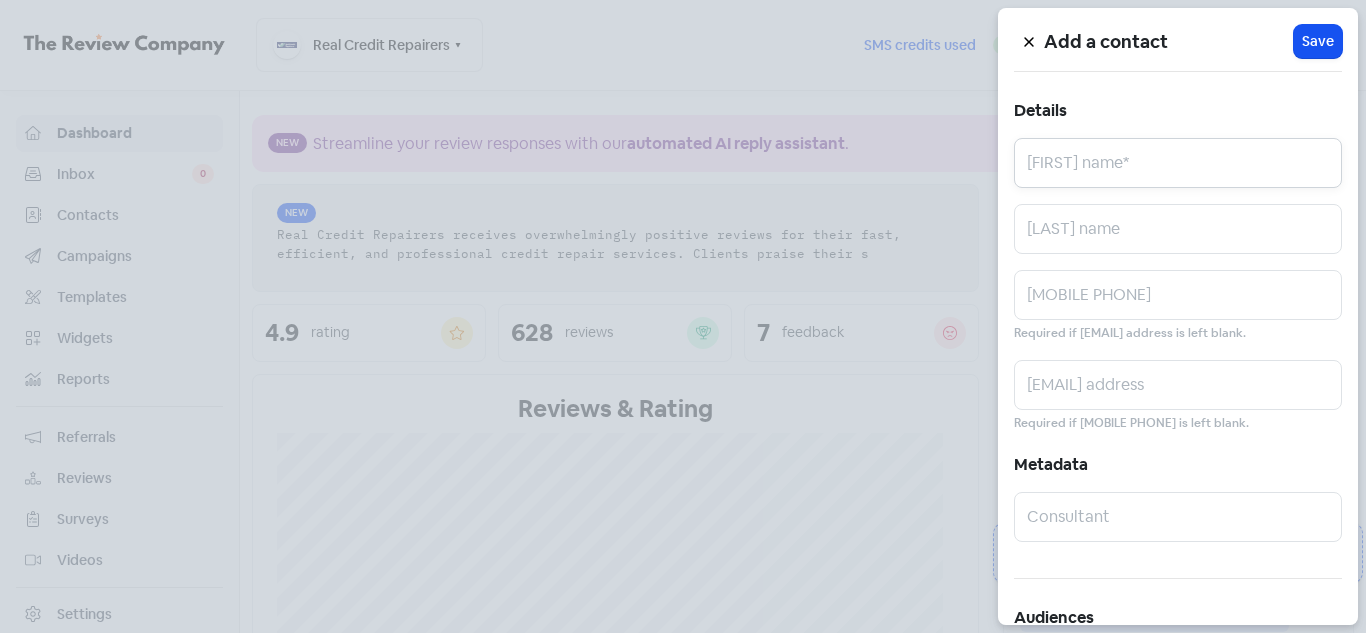 click at bounding box center (1178, 163) 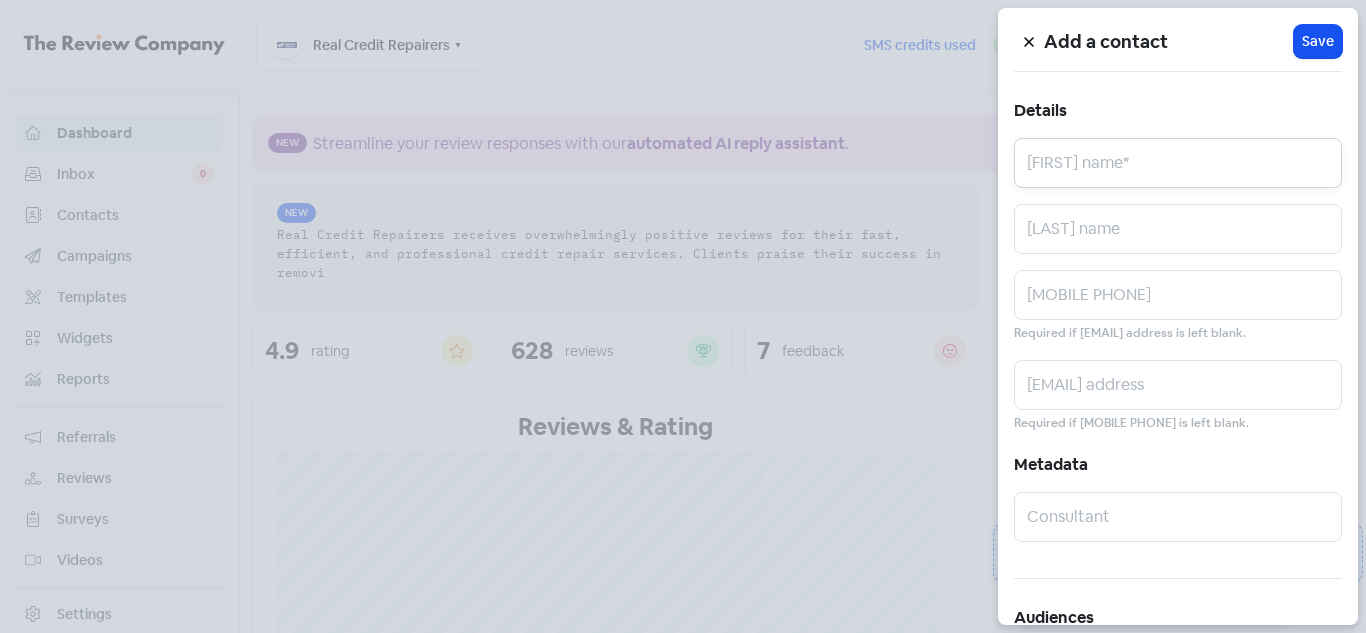 paste on "[FIRST] [LAST]" 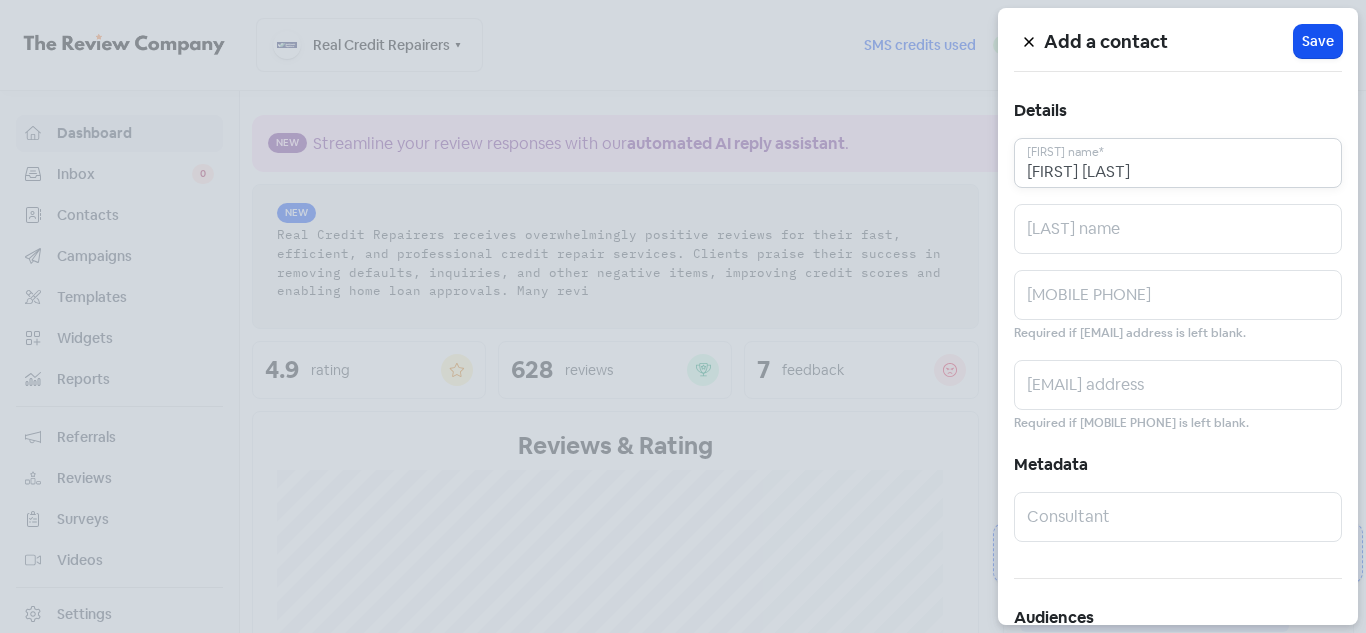 drag, startPoint x: 1131, startPoint y: 167, endPoint x: 1180, endPoint y: 167, distance: 49 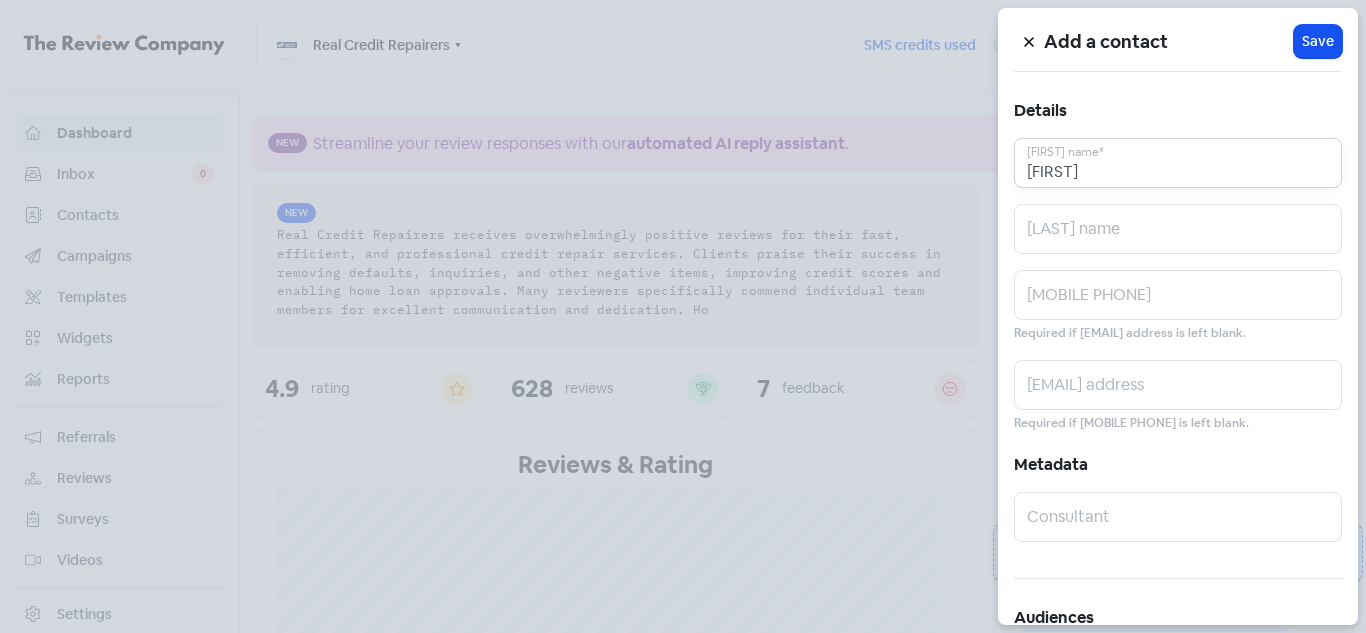 type on "[FIRST]" 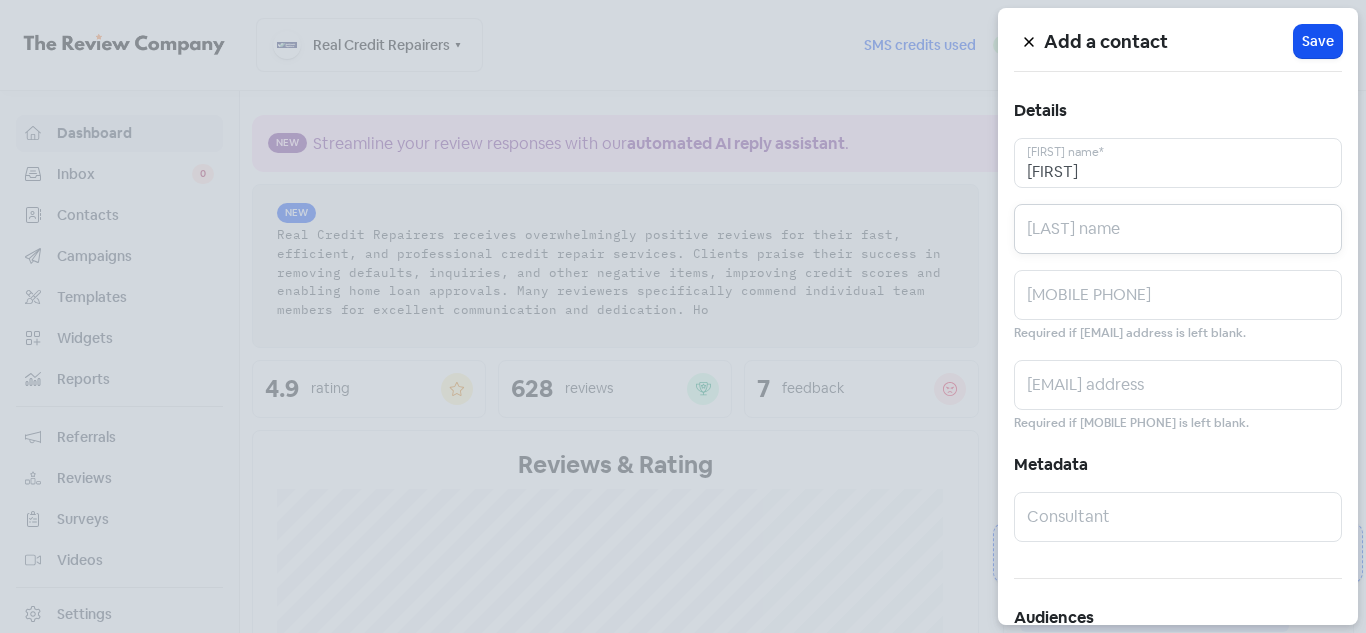 click at bounding box center [1178, 229] 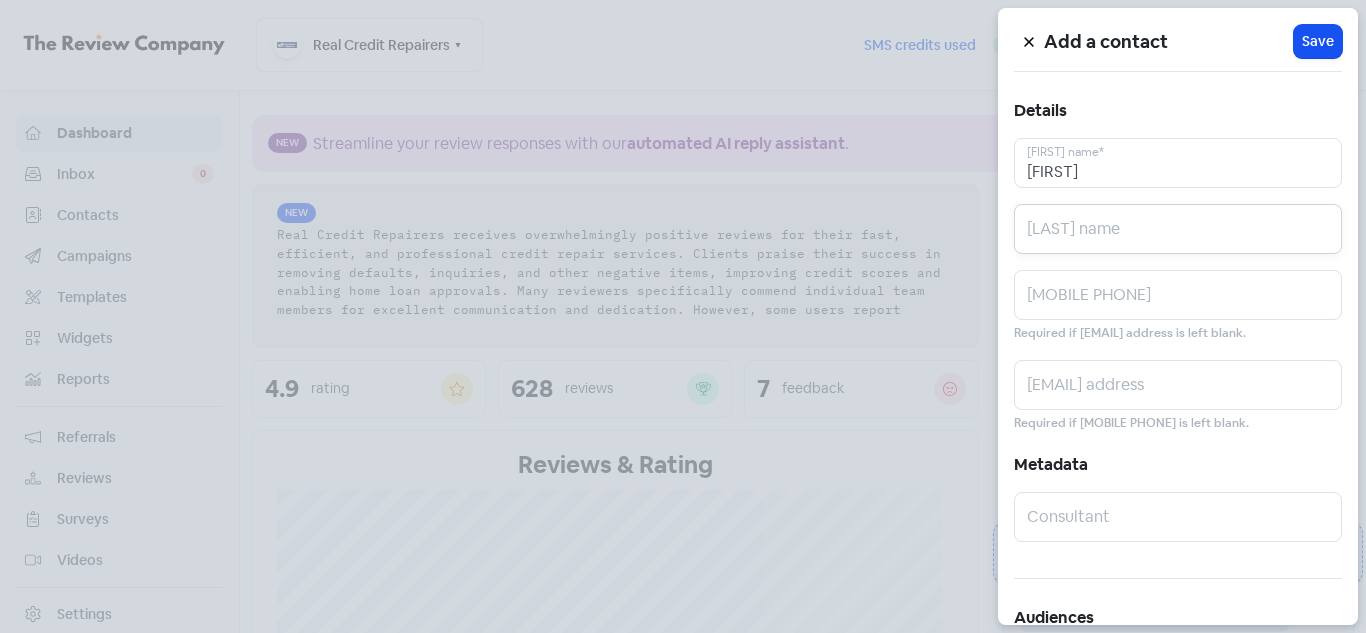 paste on "[LAST]" 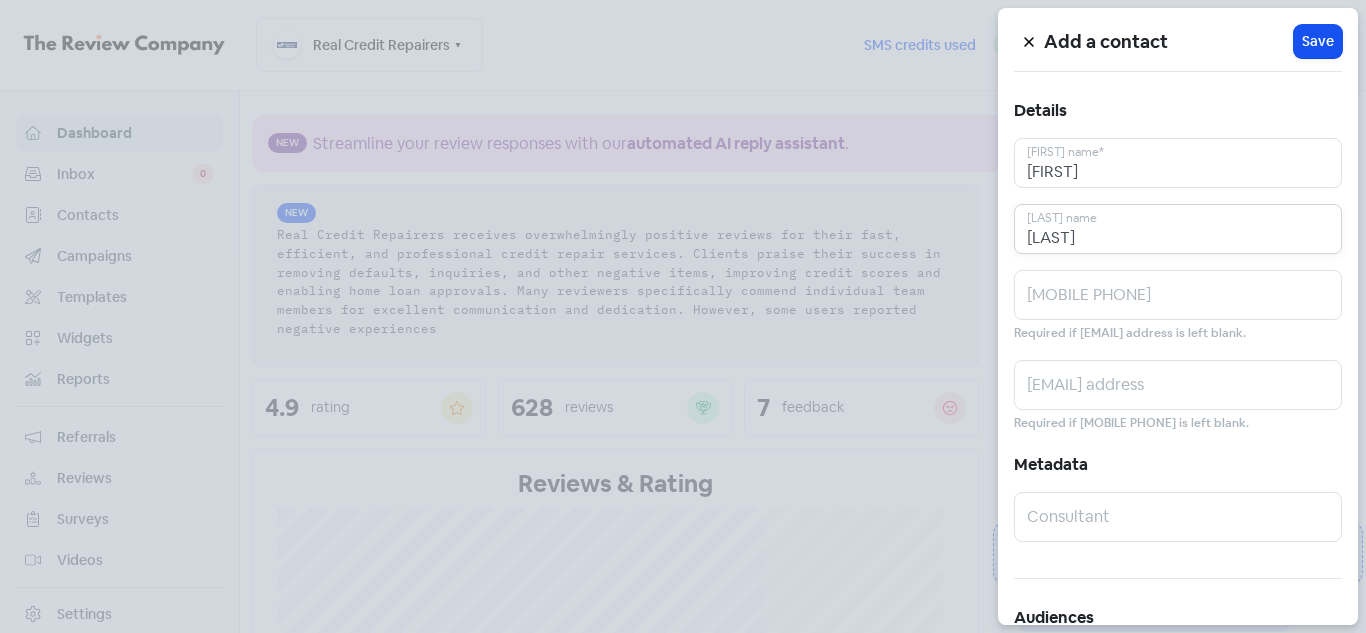 type on "[LAST]" 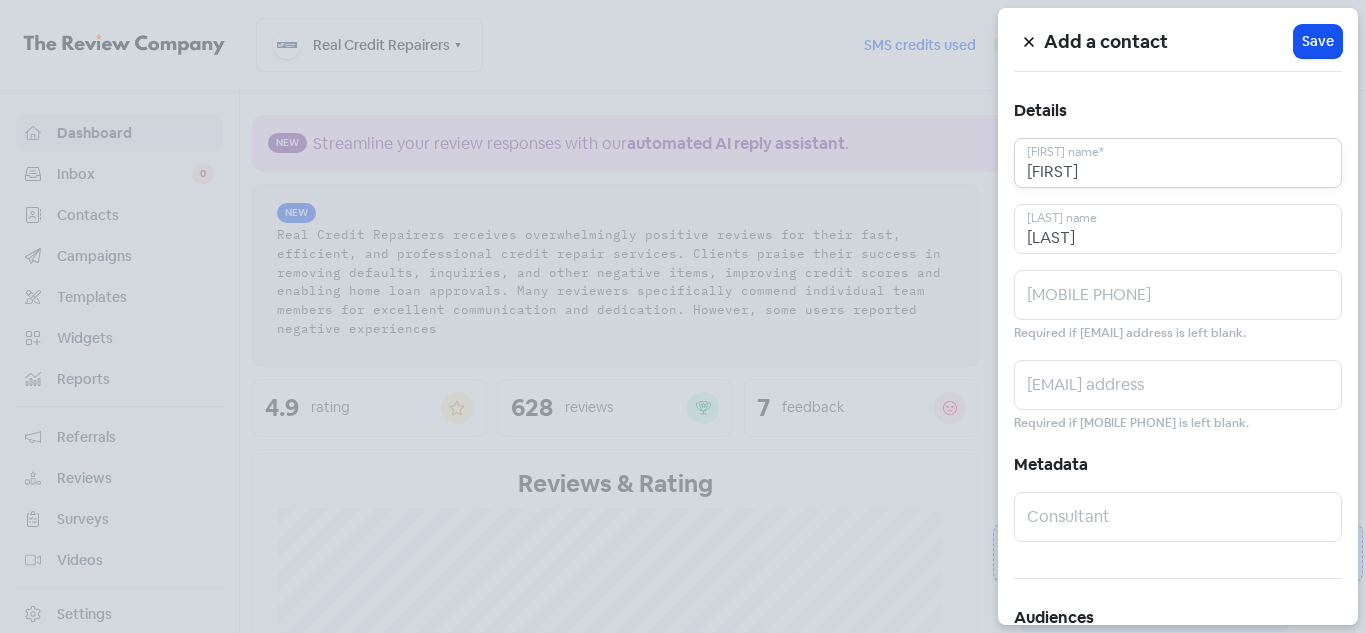 click on "[FIRST]" at bounding box center (1178, 163) 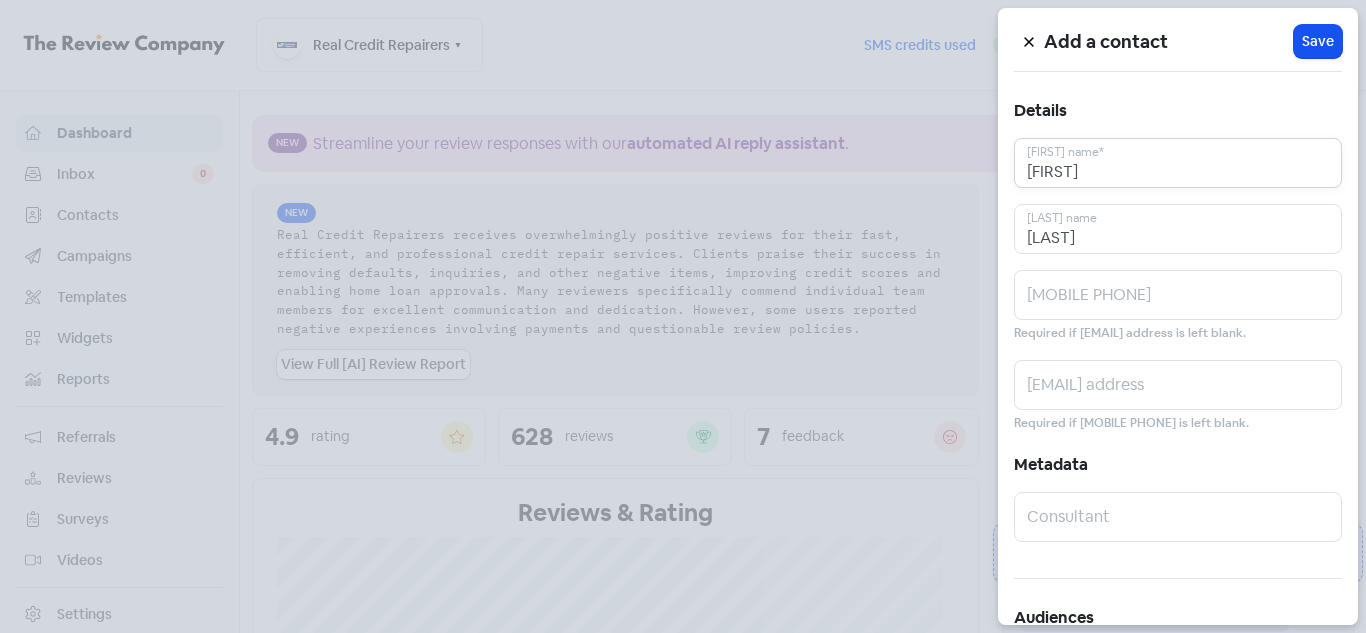 type on "[FIRST]" 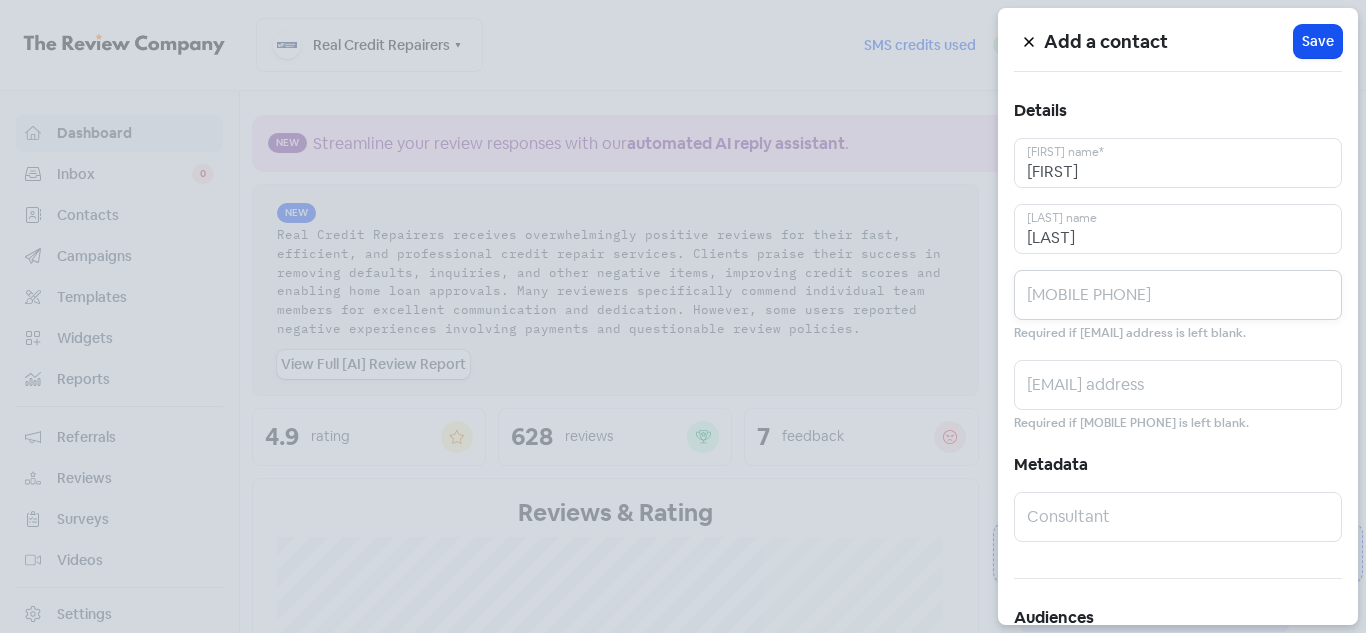 click at bounding box center (1178, 295) 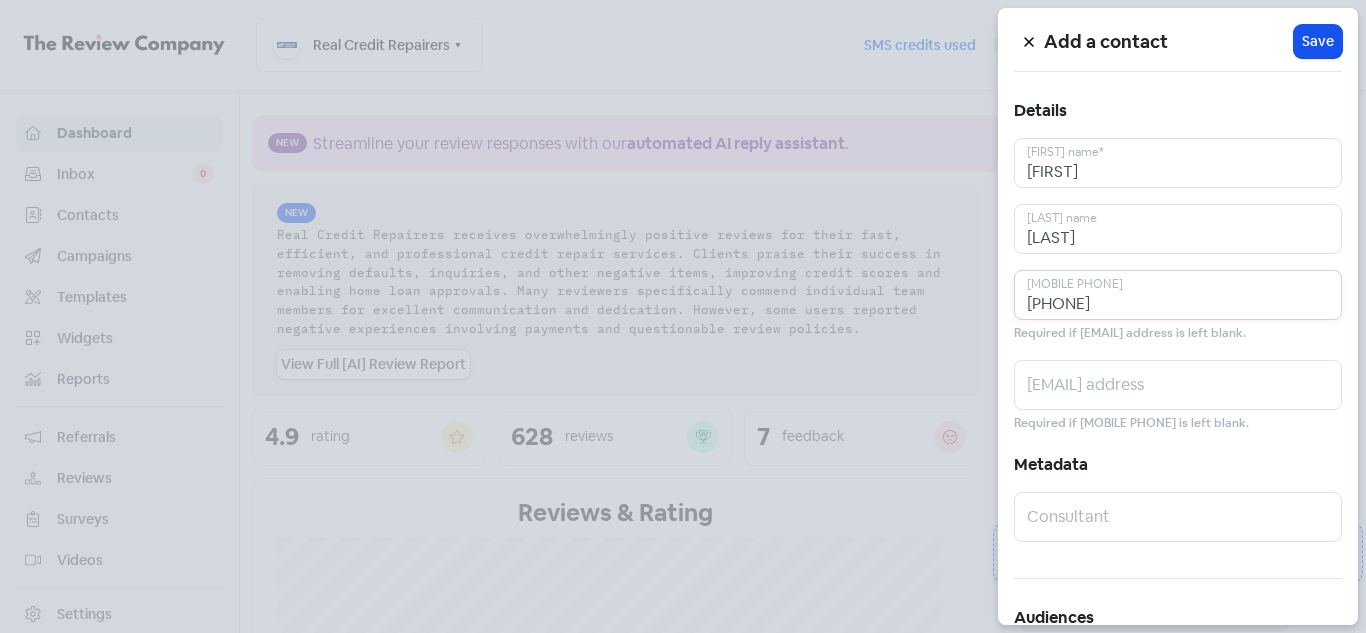 type on "[PHONE]" 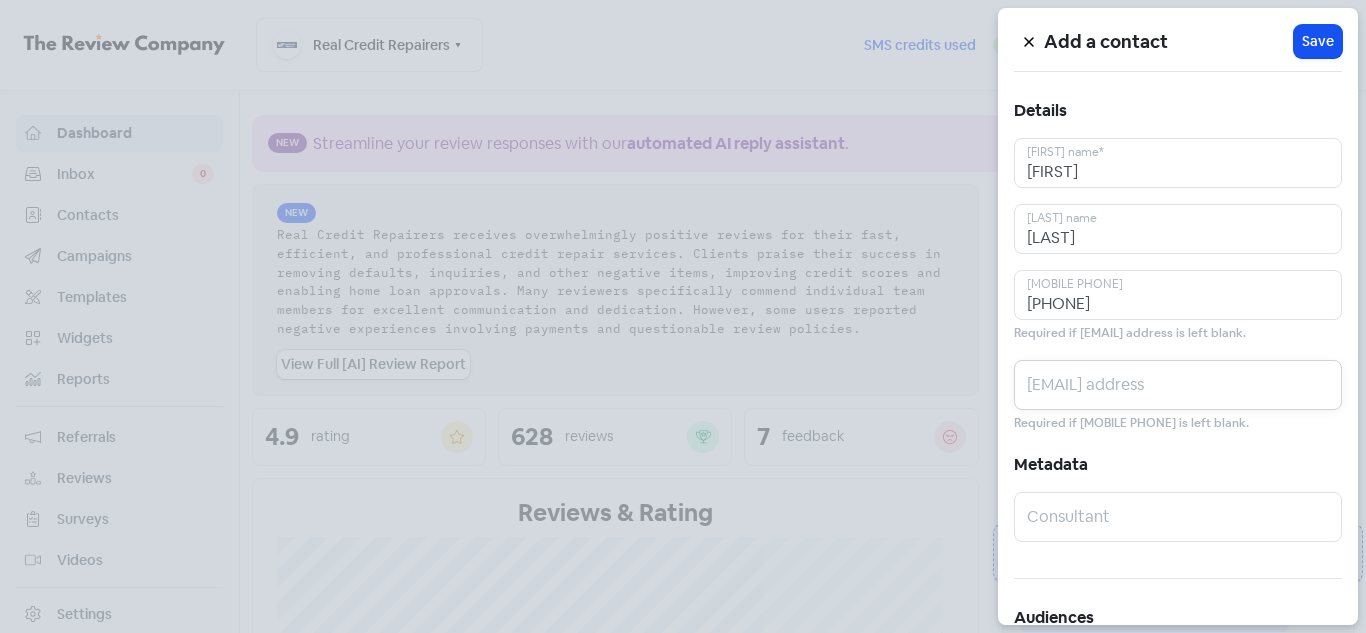 click at bounding box center (1178, 385) 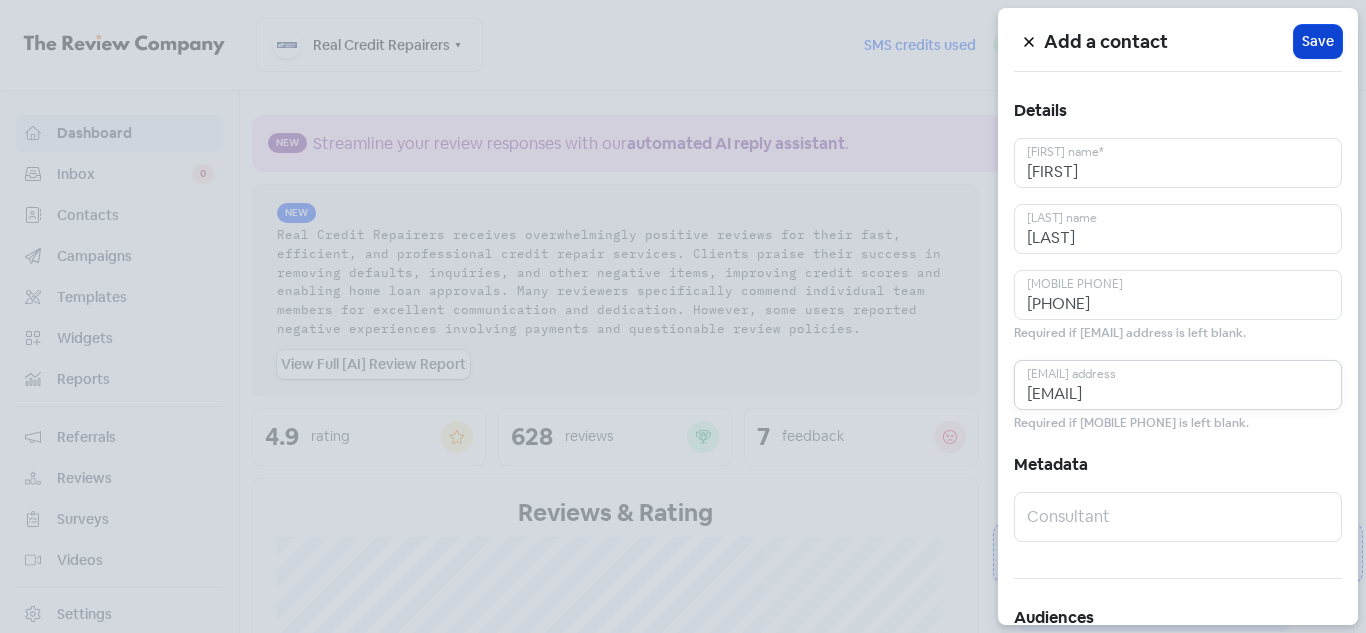 type on "[EMAIL]" 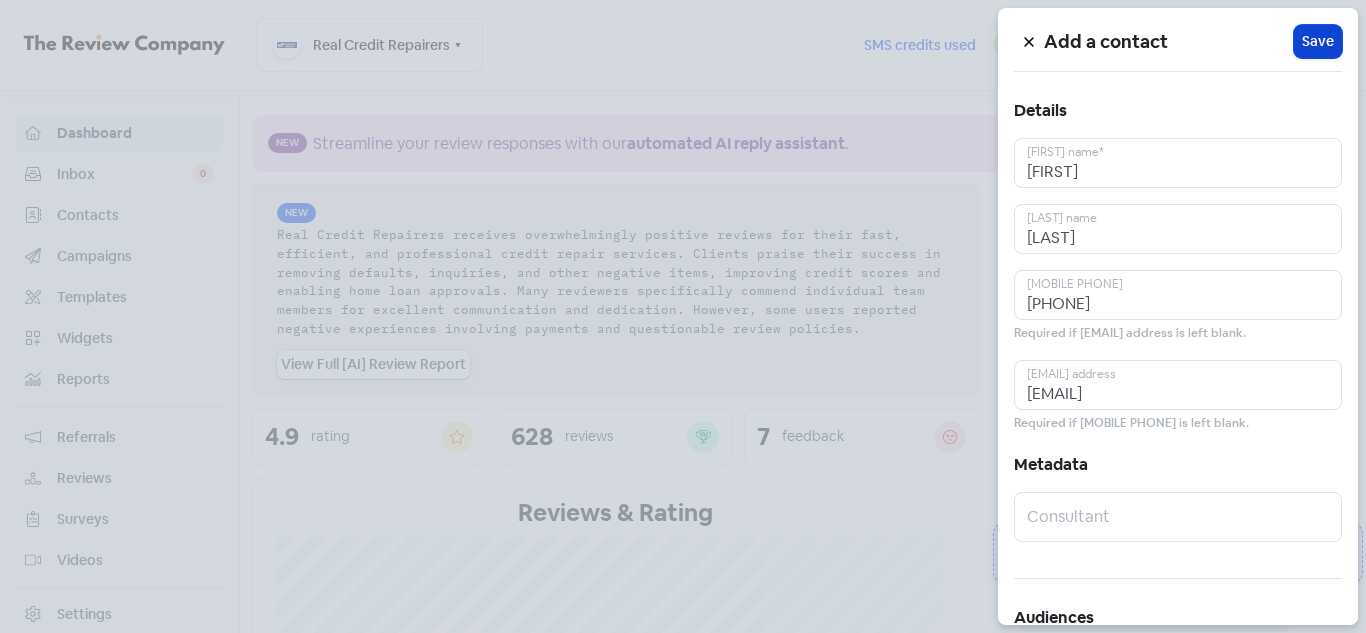 click on "Save" at bounding box center [1318, 41] 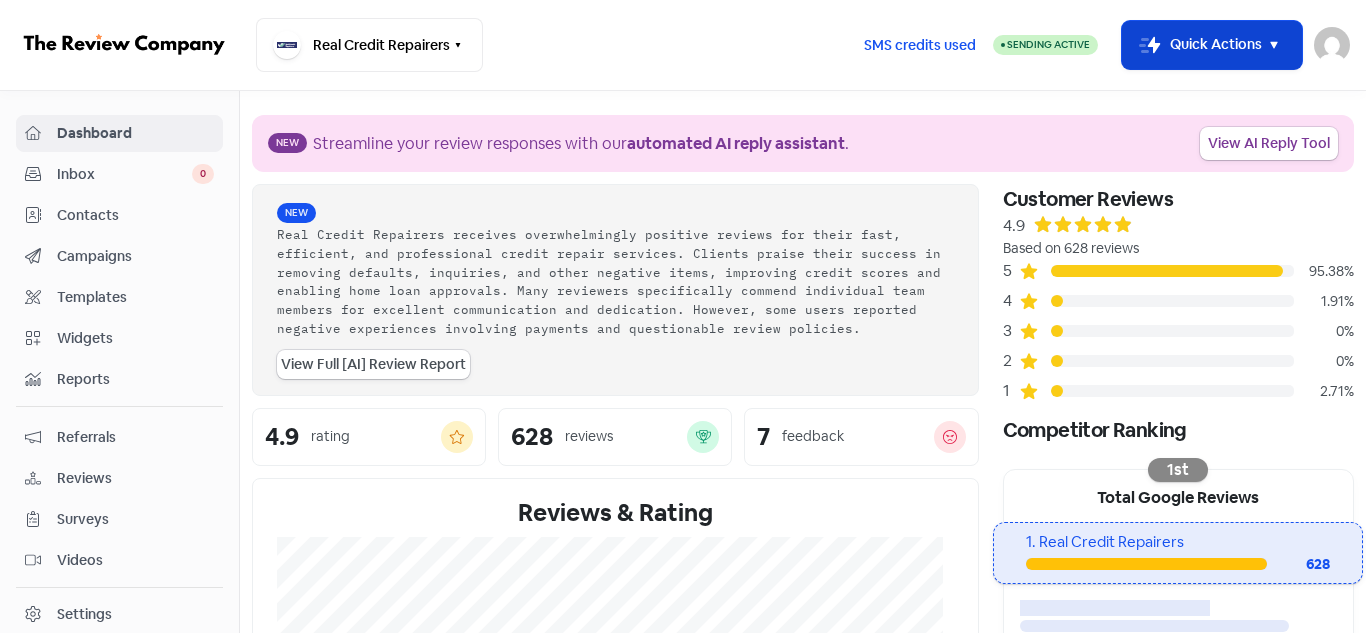 click on "Icon For Thunder-move Quick Actions" at bounding box center (1212, 45) 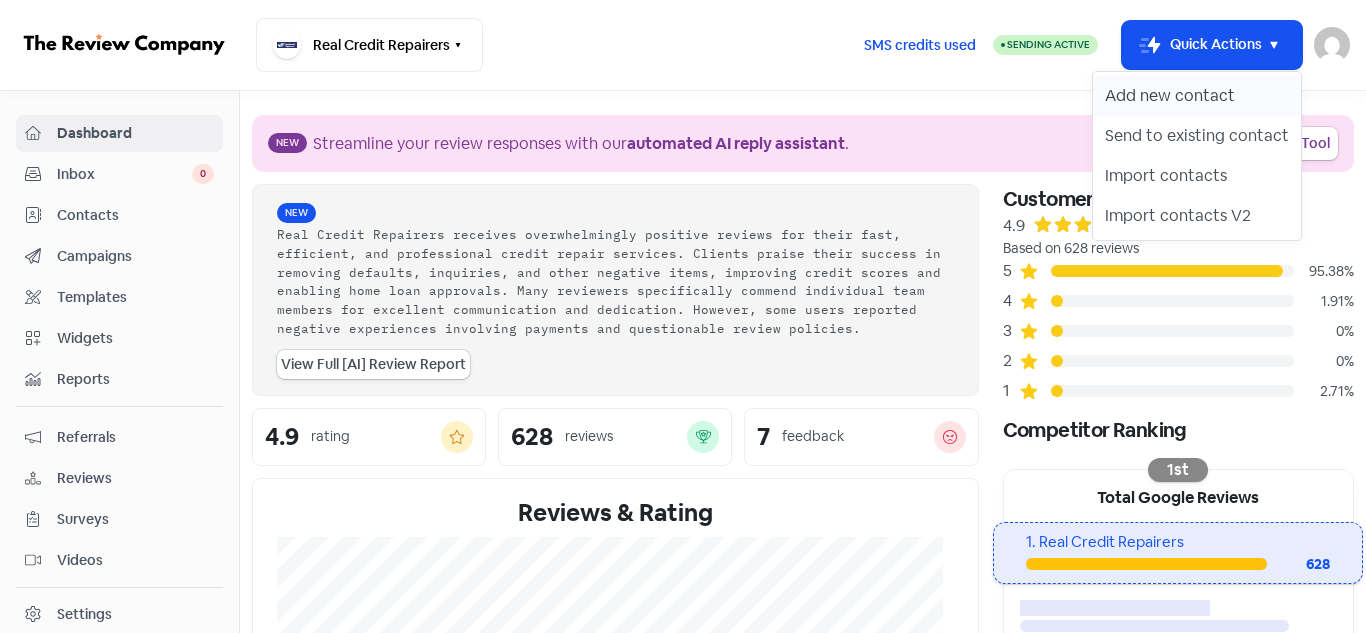 click on "Add new contact" at bounding box center (1197, 96) 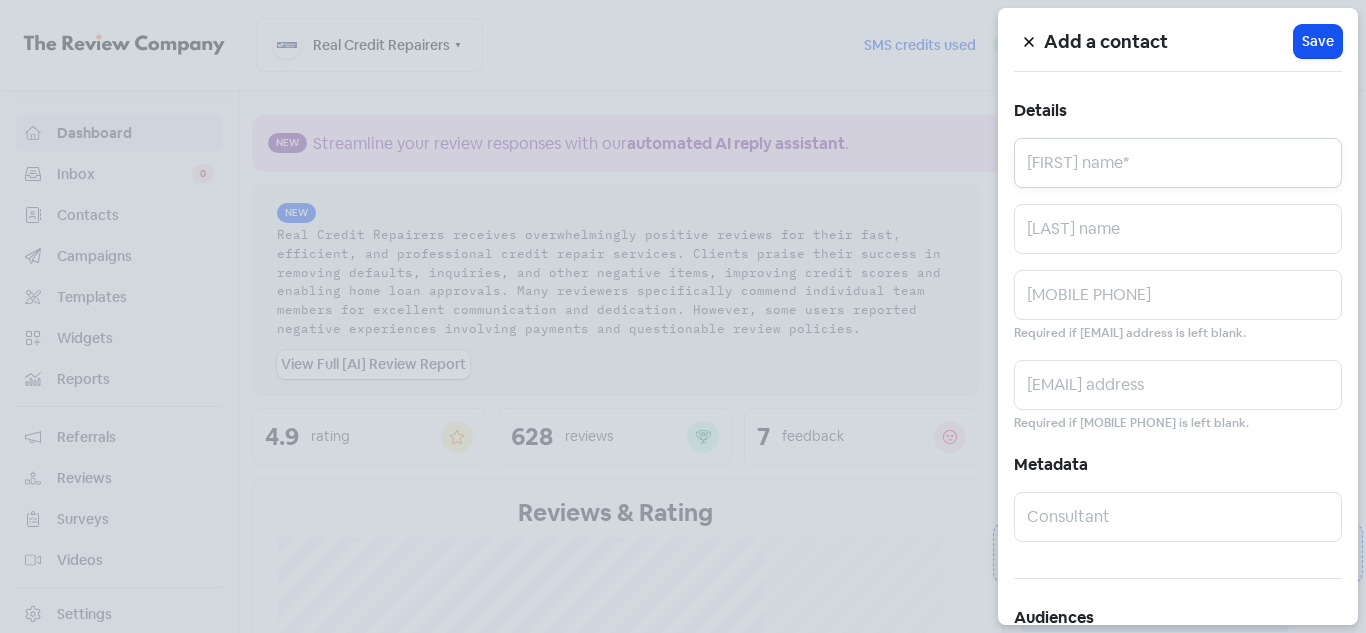 click at bounding box center (1178, 163) 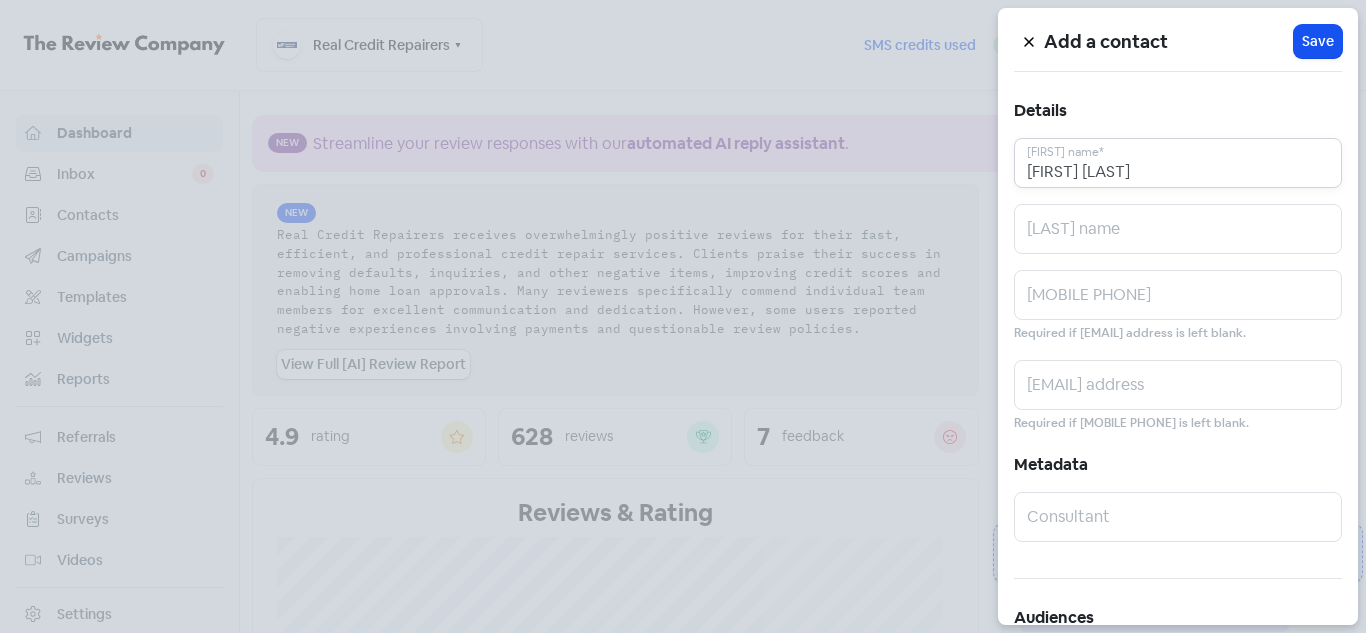 drag, startPoint x: 1096, startPoint y: 169, endPoint x: 1147, endPoint y: 165, distance: 51.156624 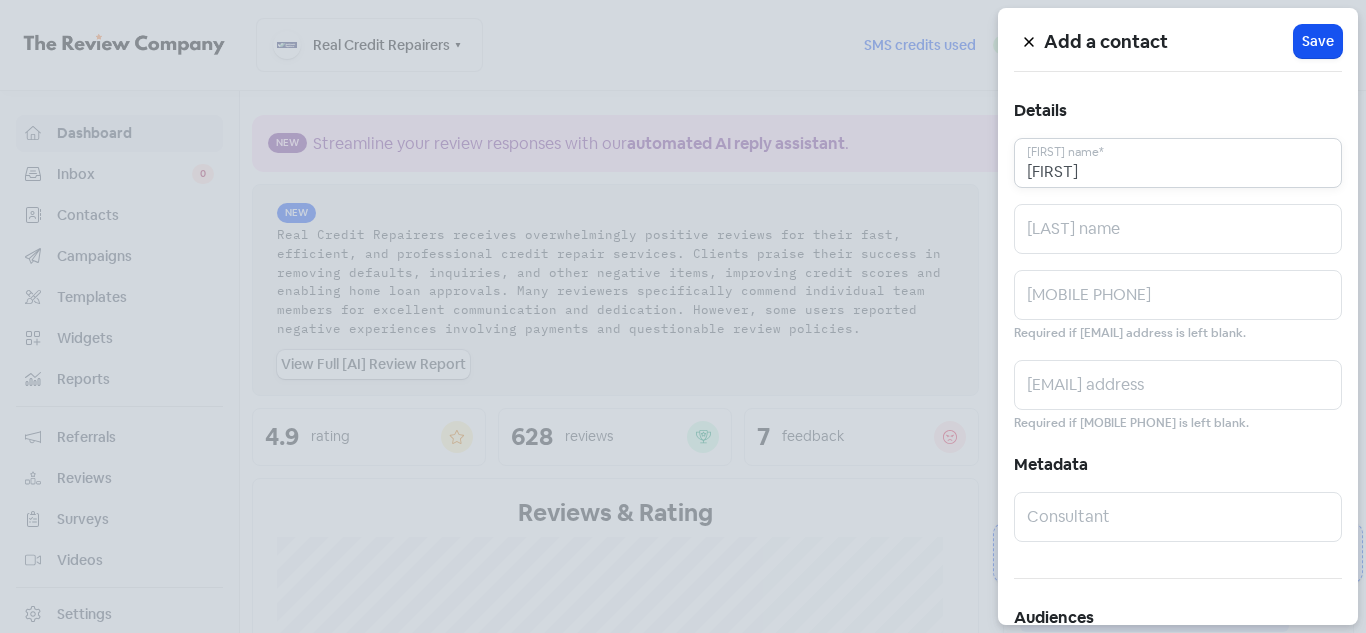 type on "[FIRST]" 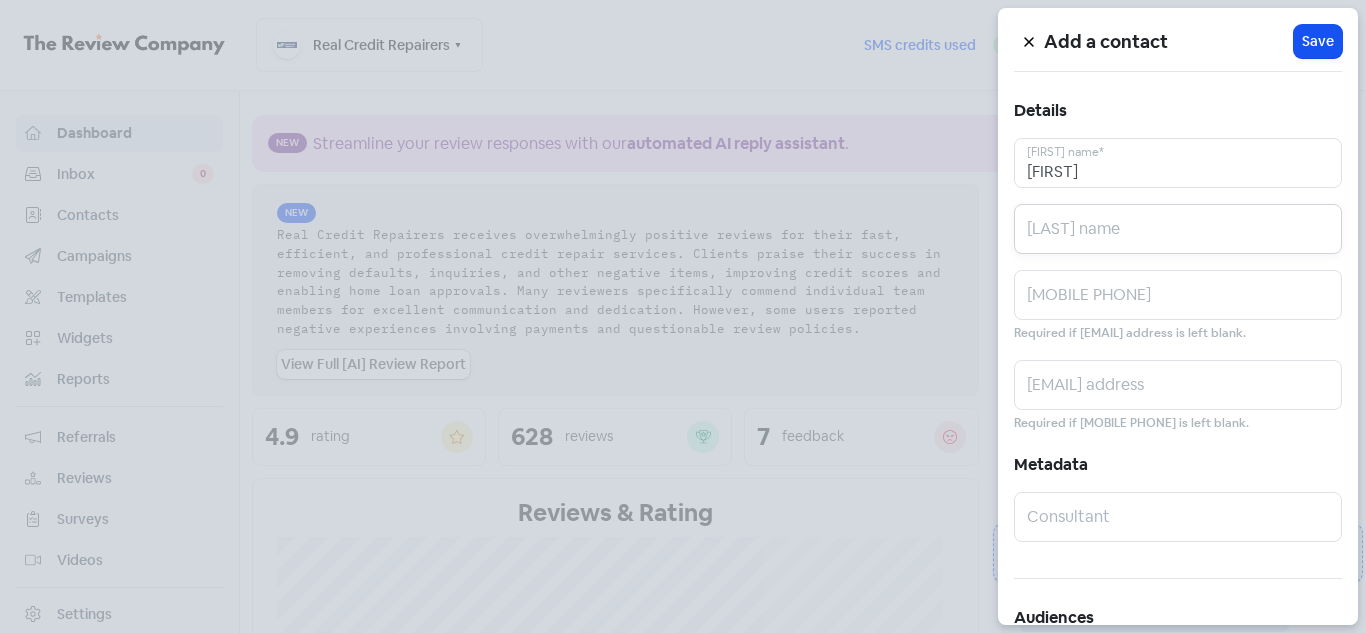 click at bounding box center [1178, 229] 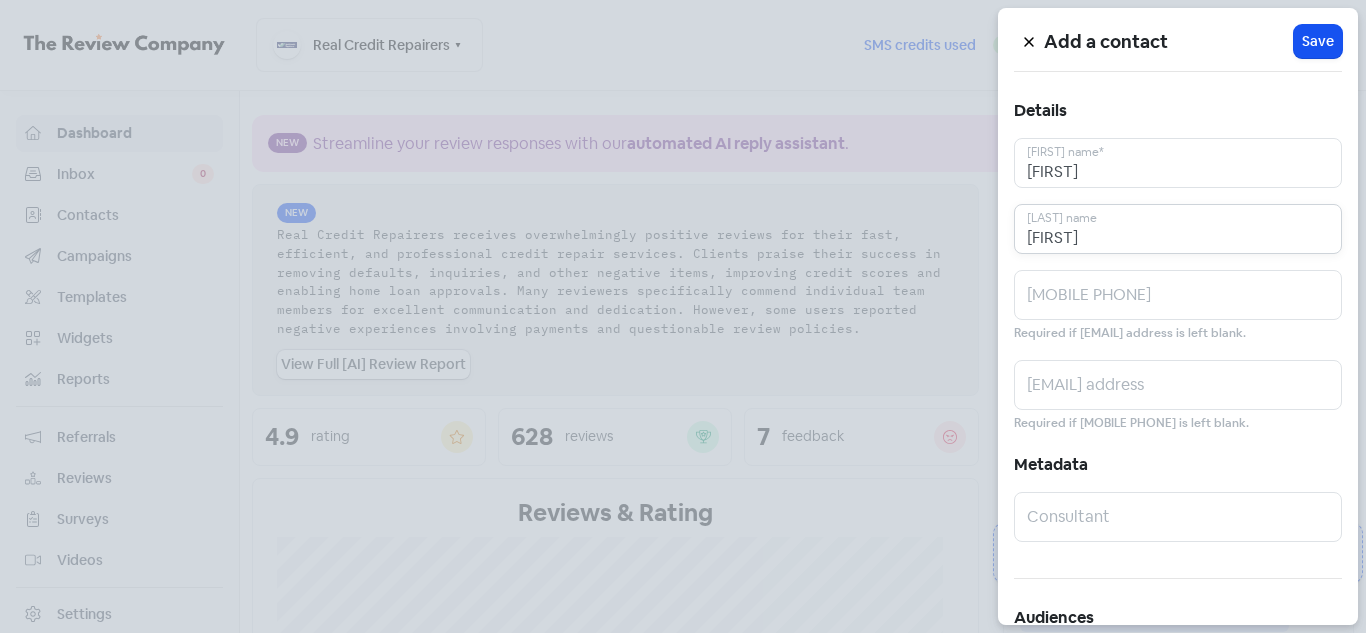 type on "[FIRST]" 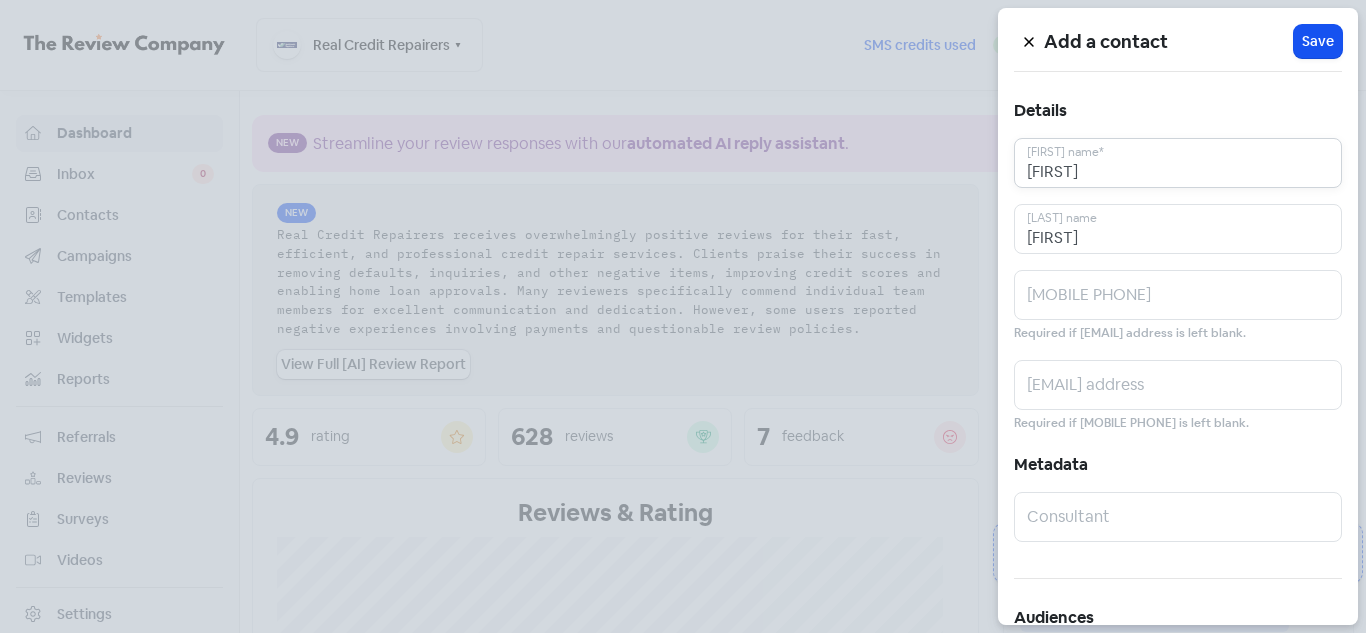 click on "[FIRST]" at bounding box center (1178, 163) 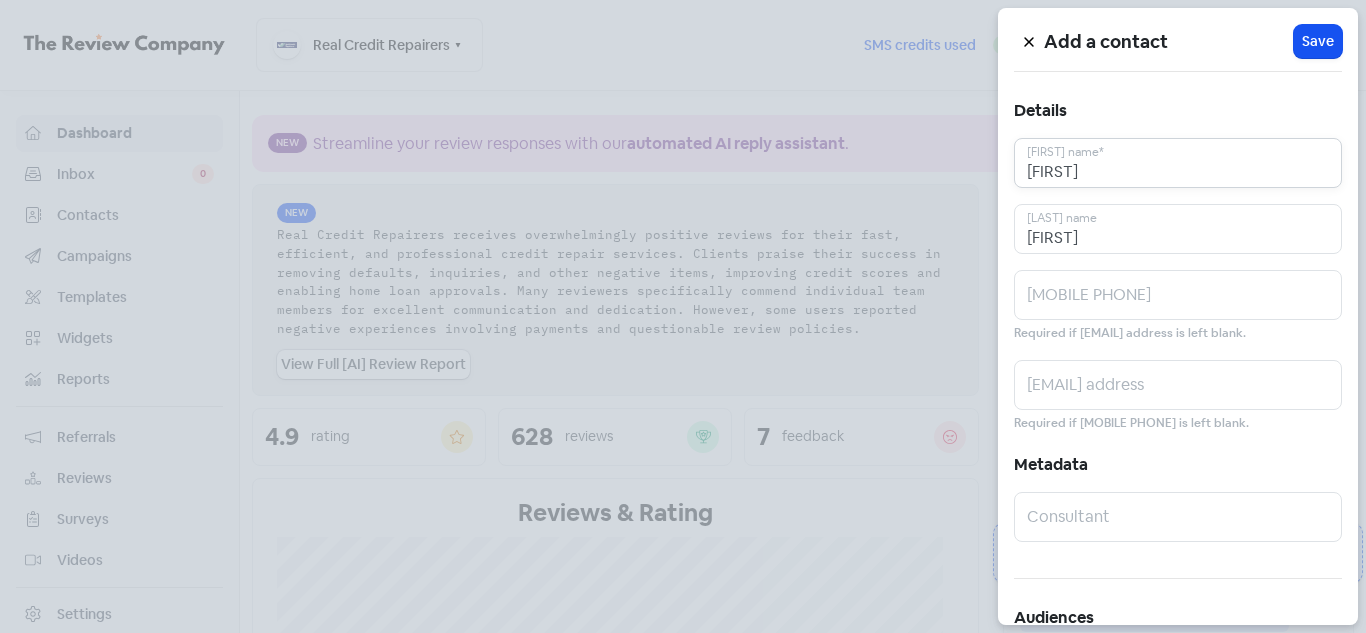 type on "[FIRST]" 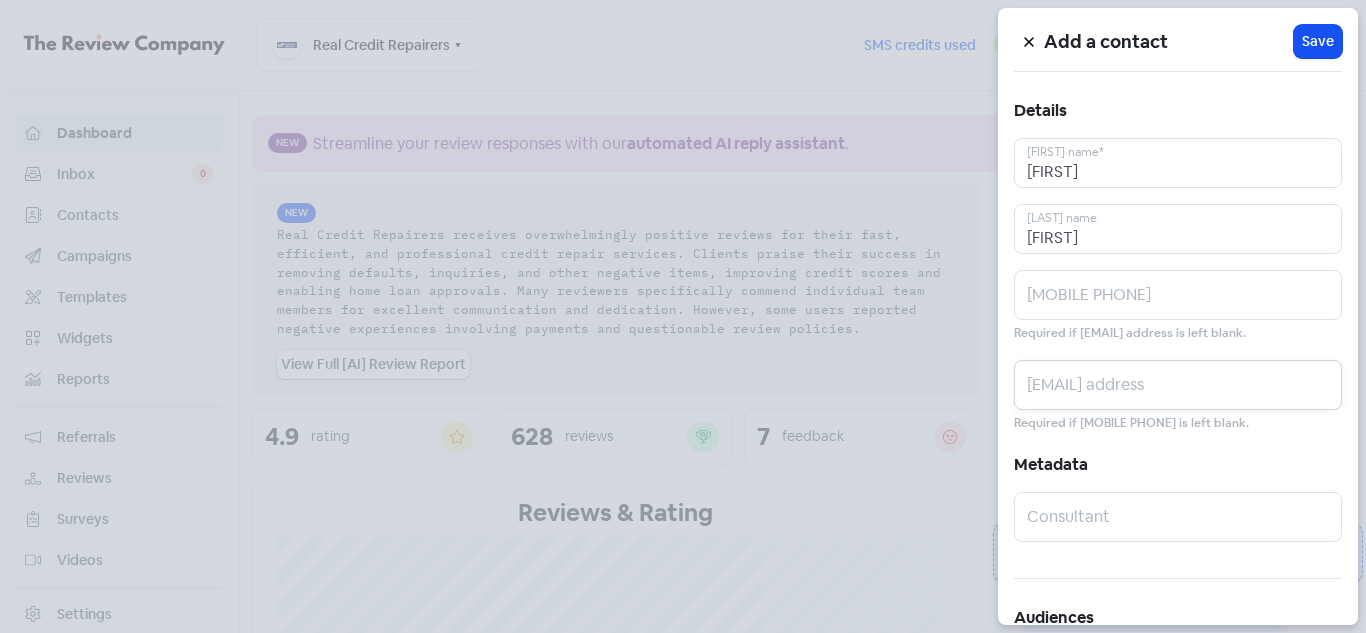 click at bounding box center [1178, 385] 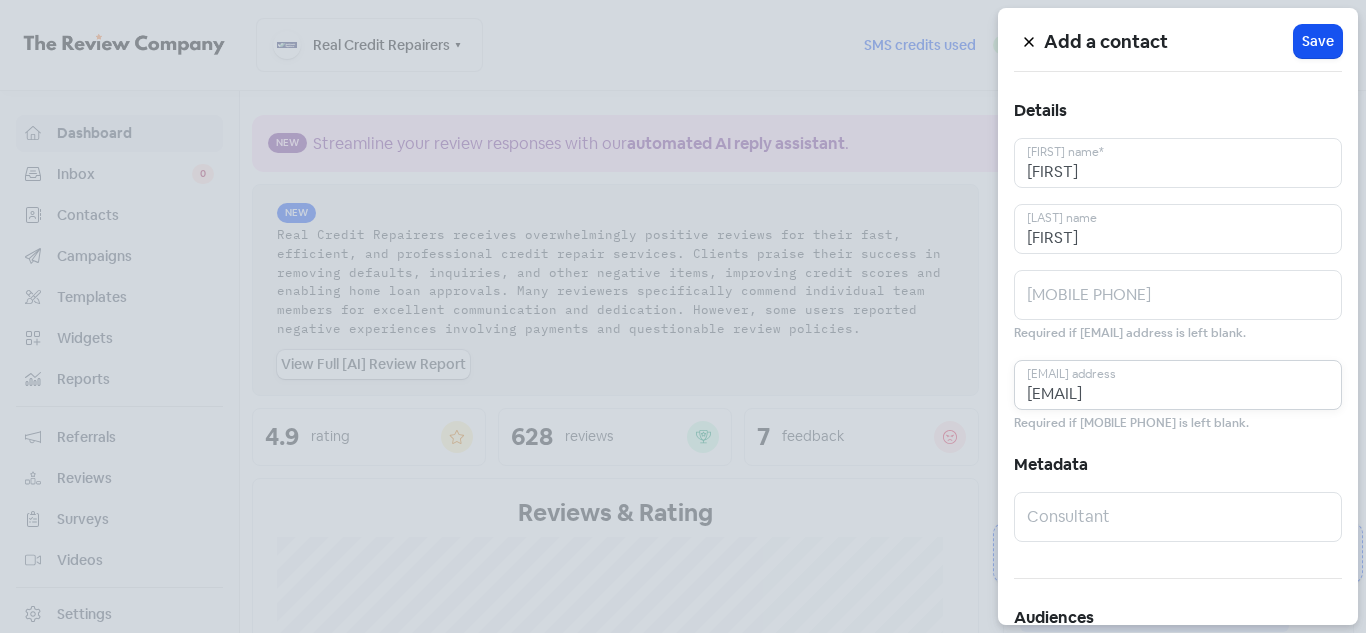 type on "[EMAIL]" 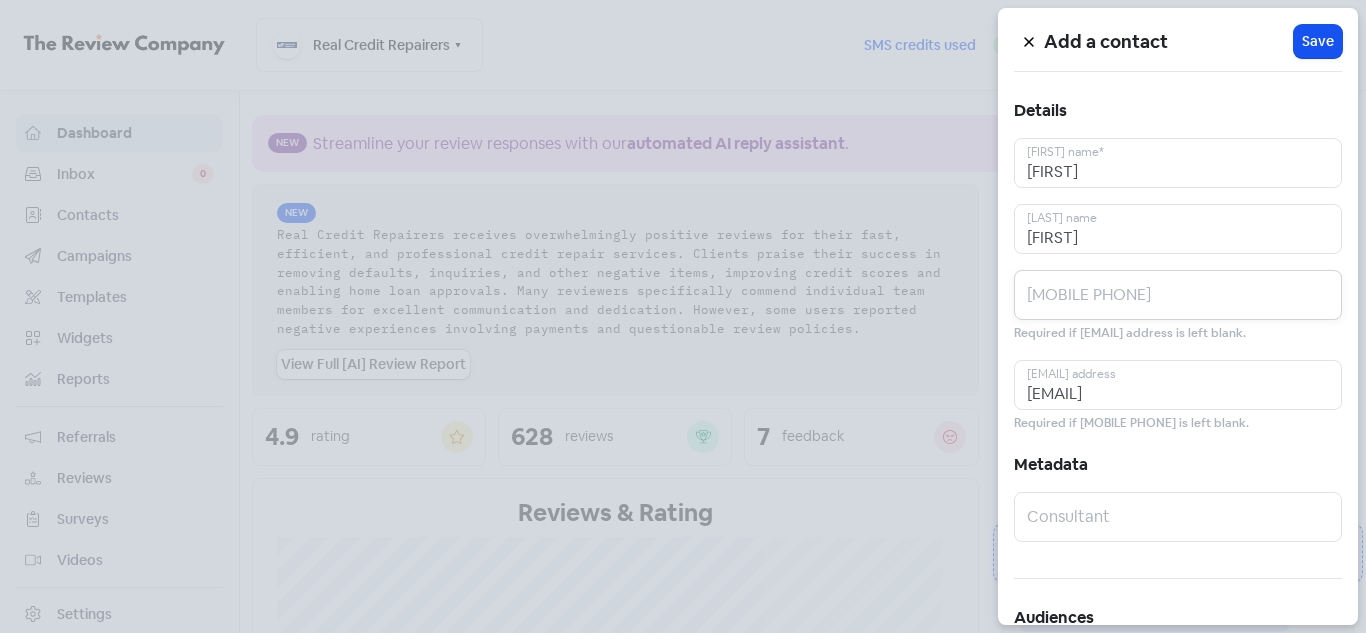 click at bounding box center [1178, 295] 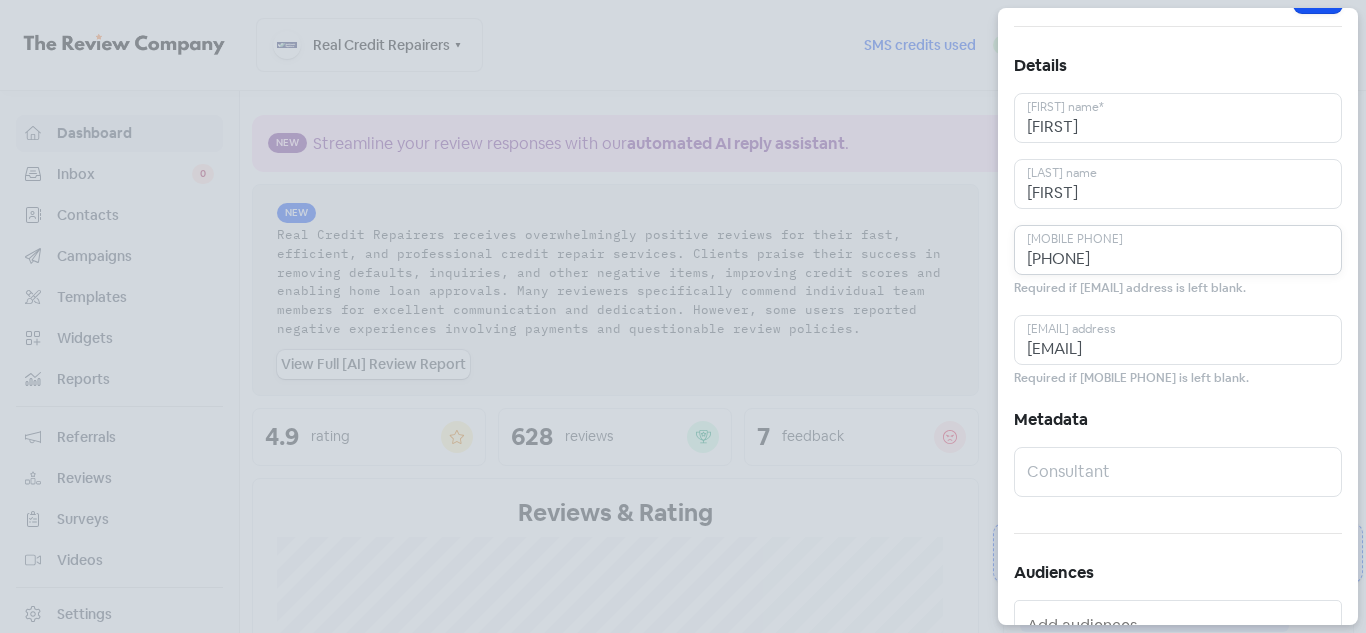 scroll, scrollTop: 0, scrollLeft: 0, axis: both 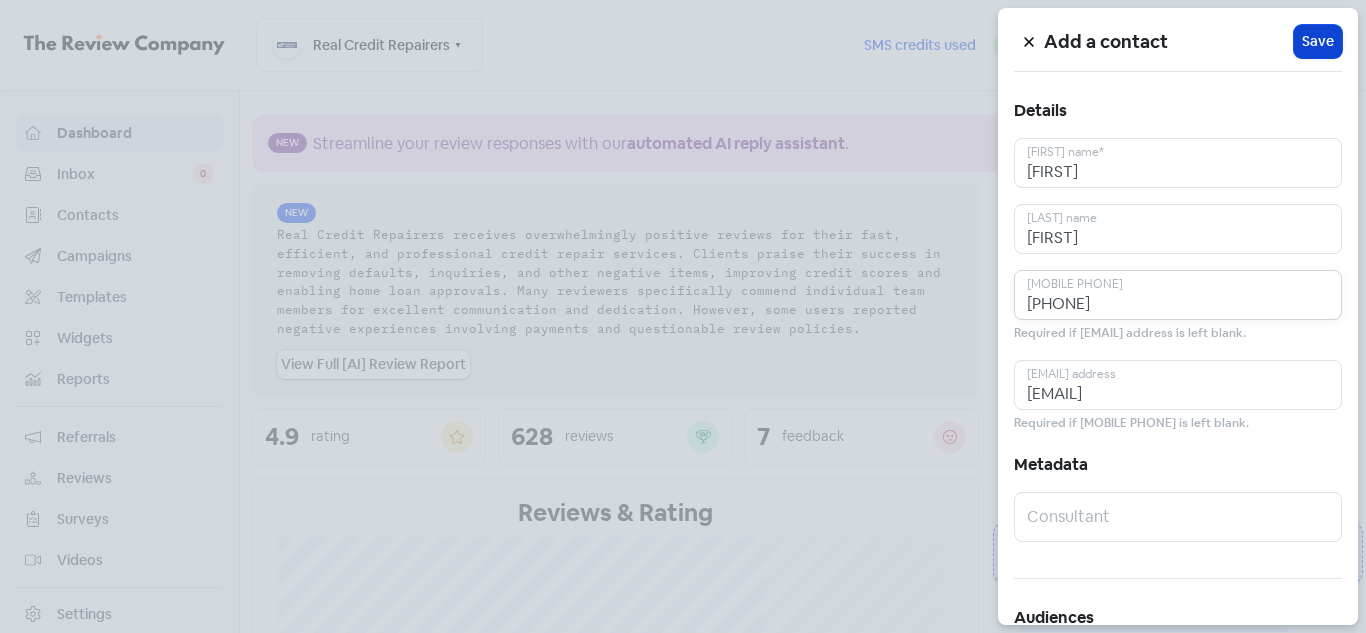 type on "[PHONE]" 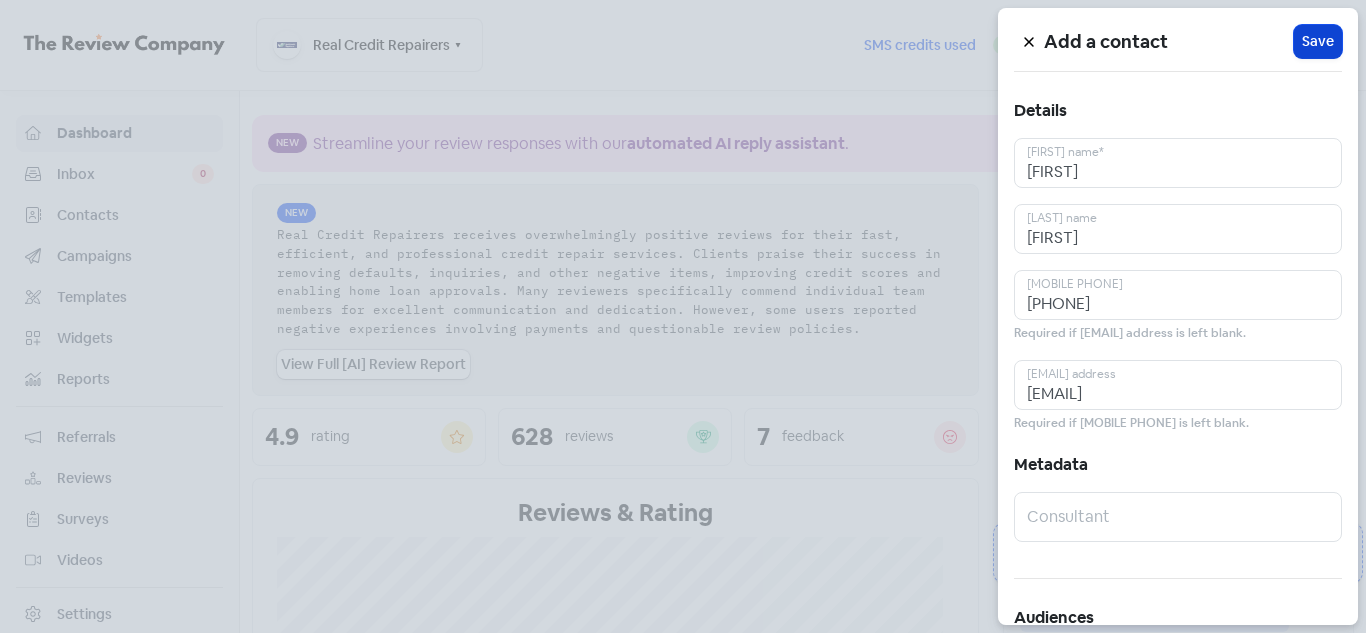 click on "Save" at bounding box center [1318, 41] 